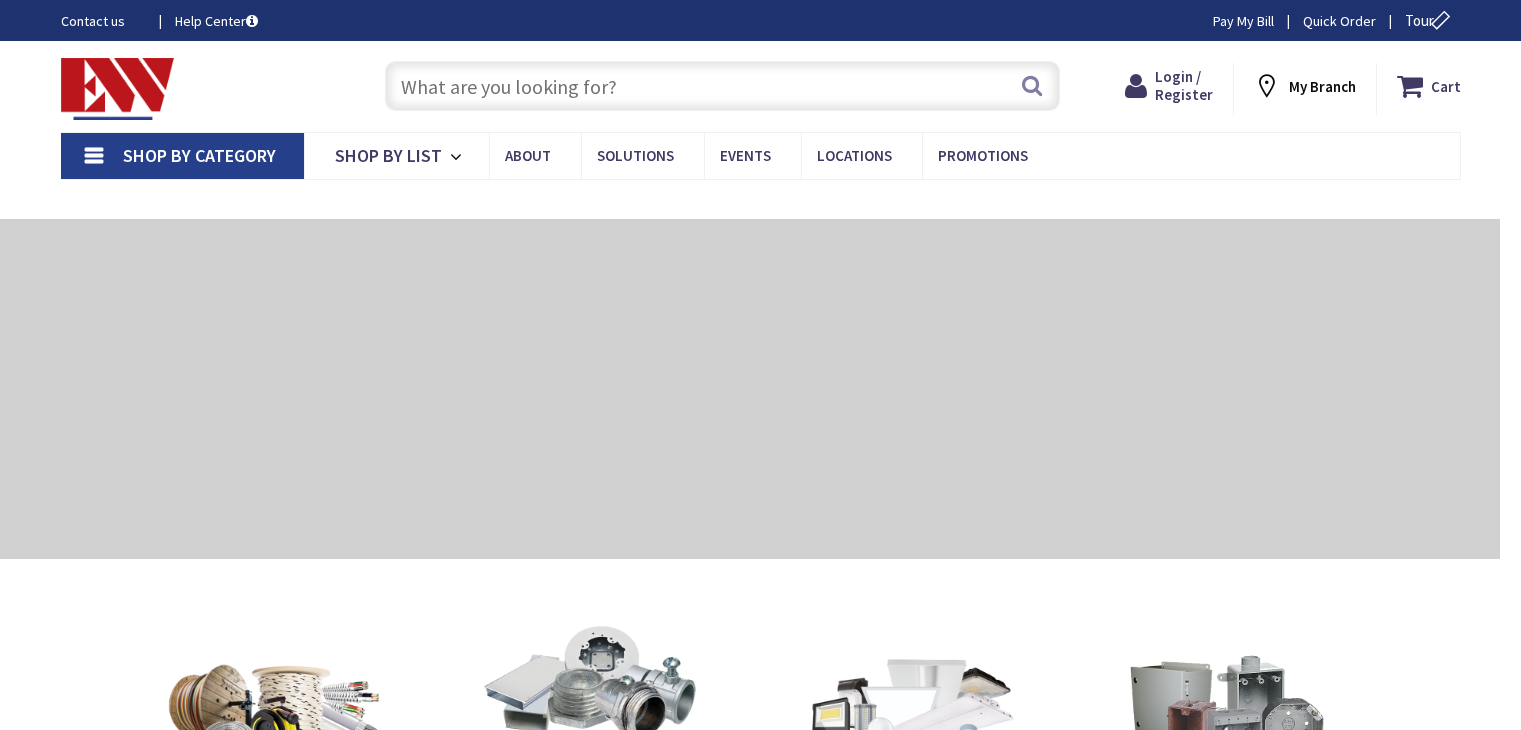 scroll, scrollTop: 0, scrollLeft: 0, axis: both 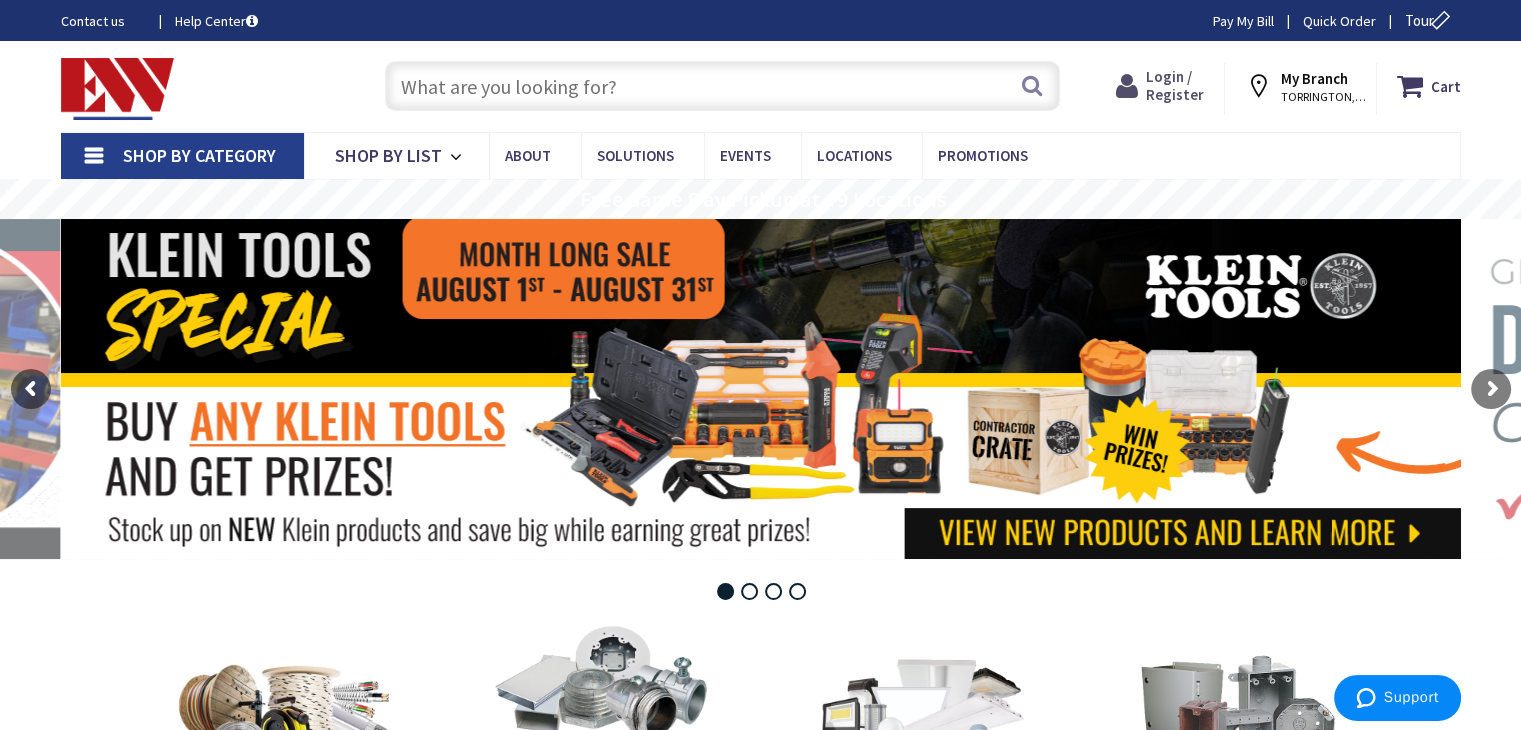 click on "Login / Register" at bounding box center [1175, 85] 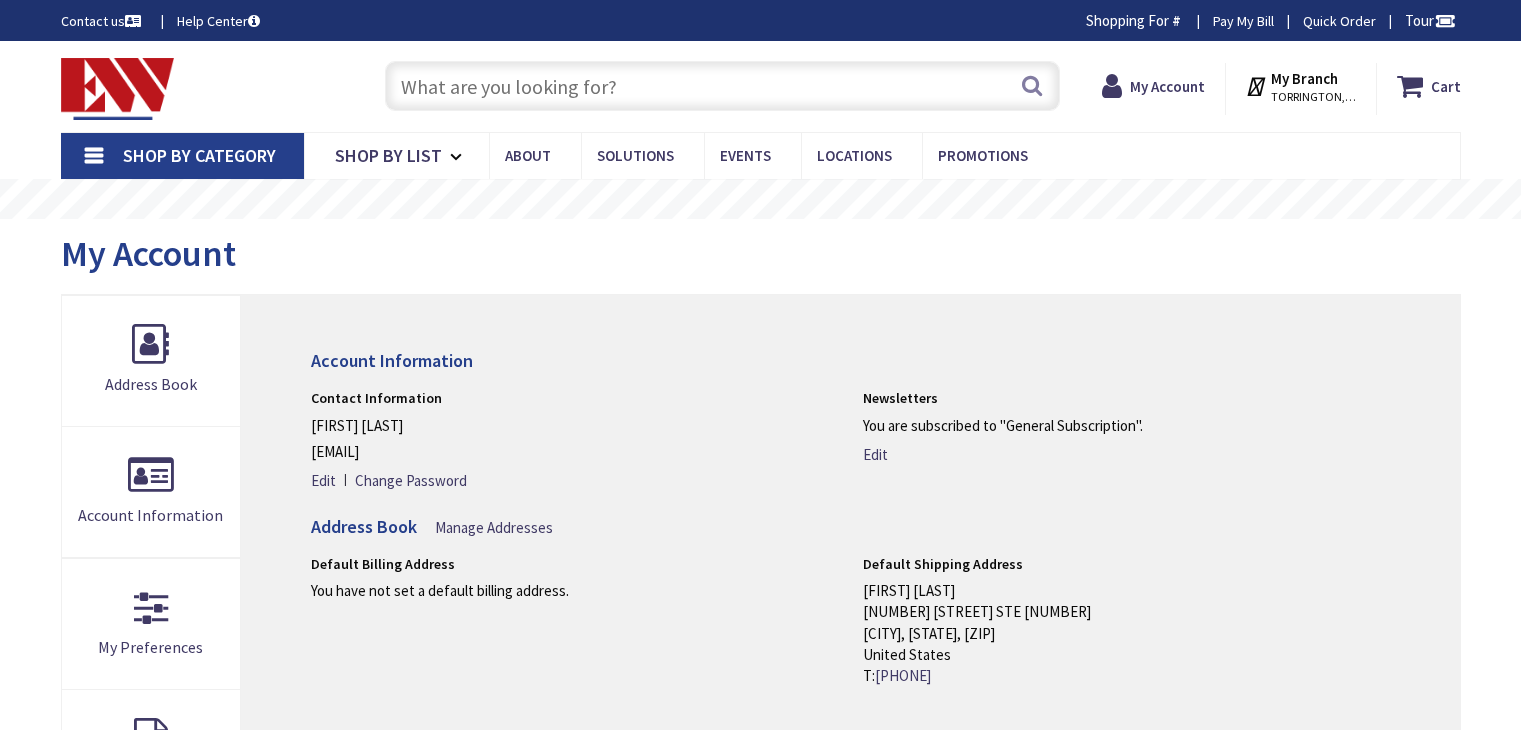 click at bounding box center (722, 86) 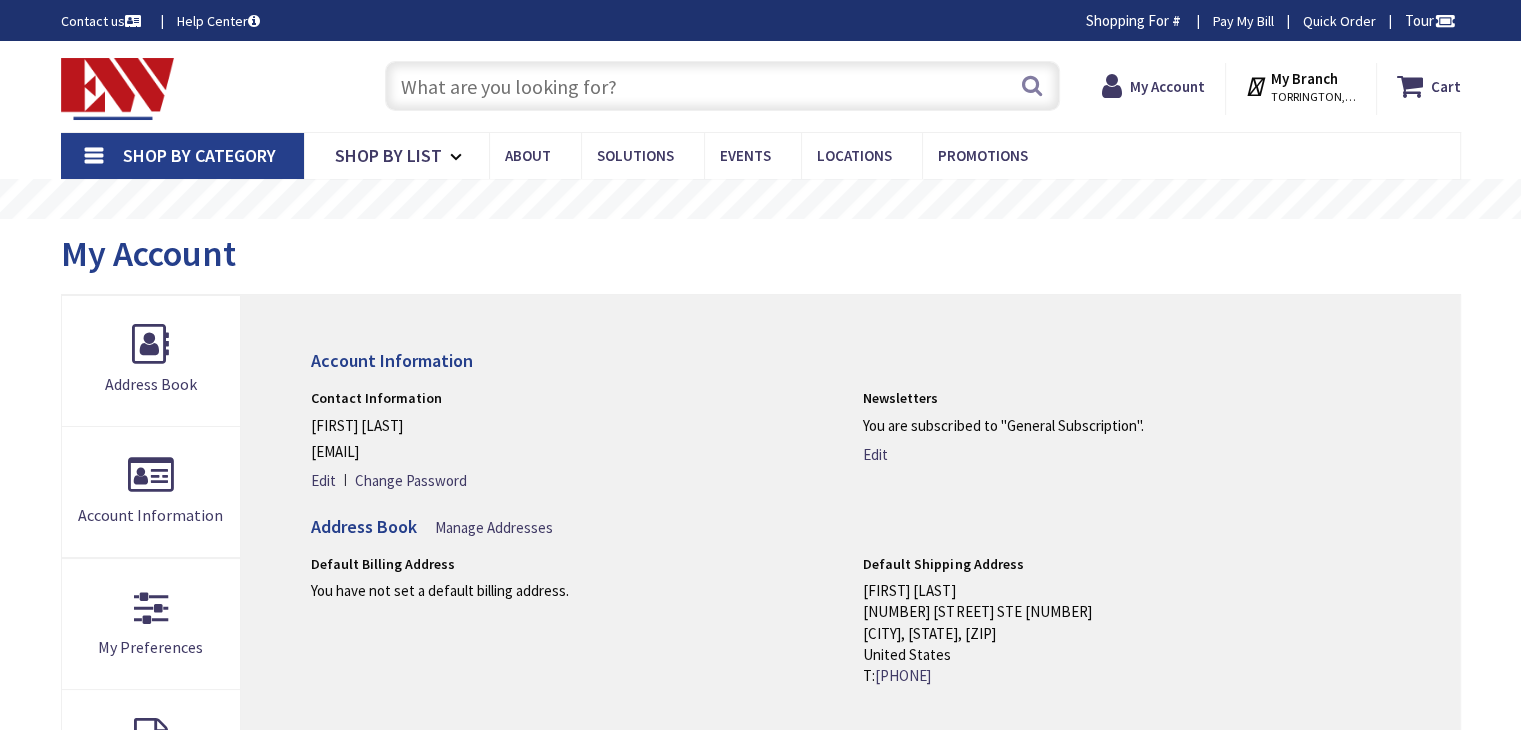 scroll, scrollTop: 0, scrollLeft: 0, axis: both 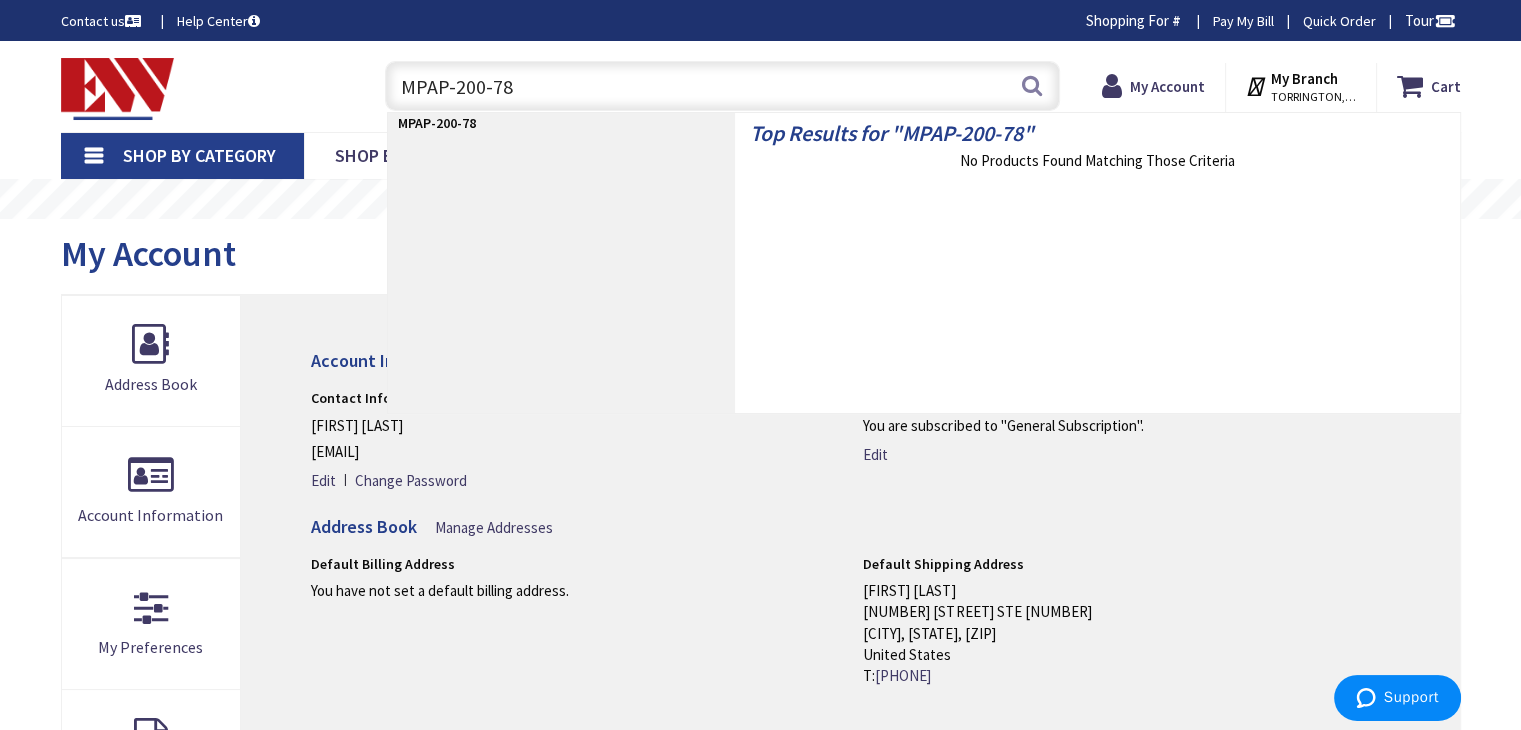 click on "Contact us
Help Center
Shopping For
#
Change
Pay My Bill
Quick Order
Tour" at bounding box center [760, 20] 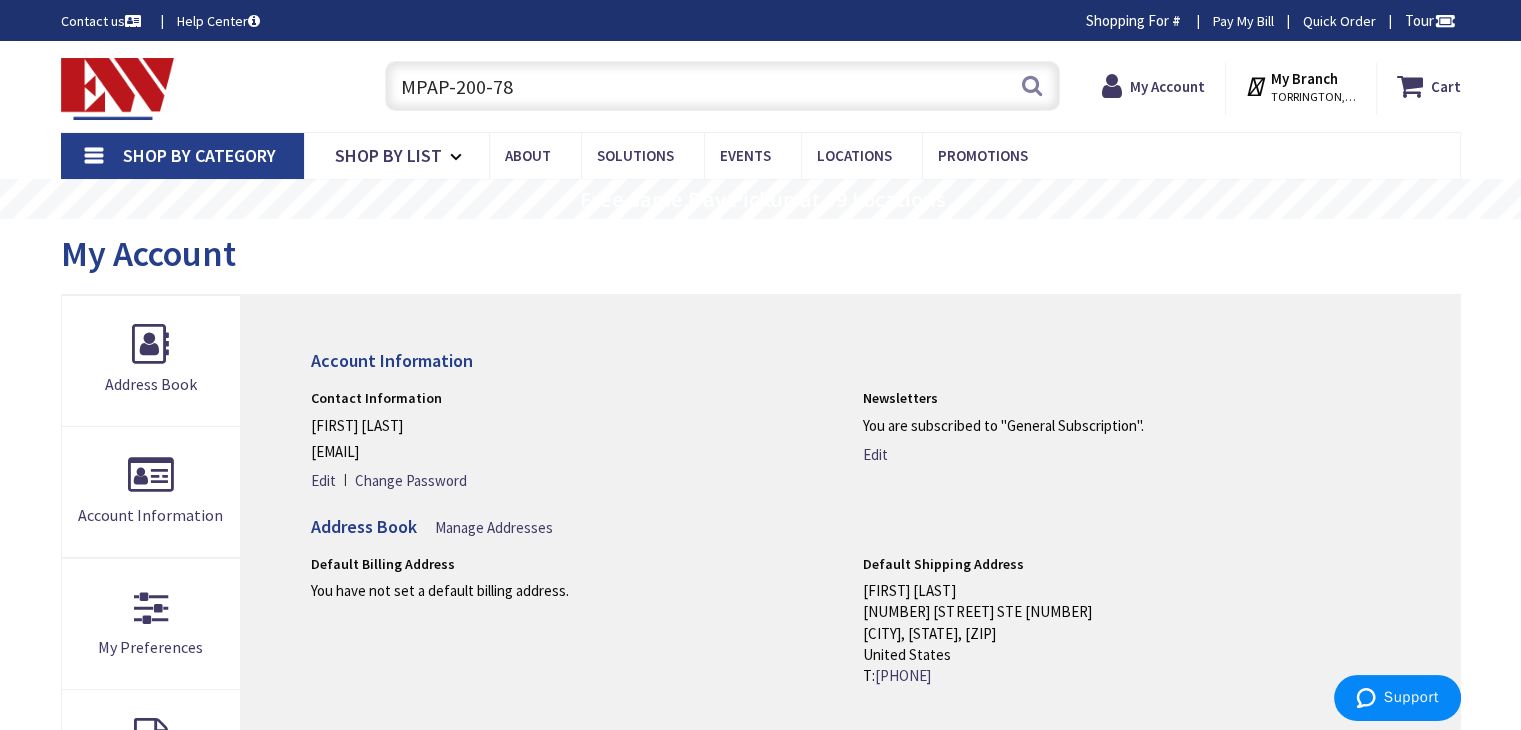 scroll, scrollTop: 0, scrollLeft: 0, axis: both 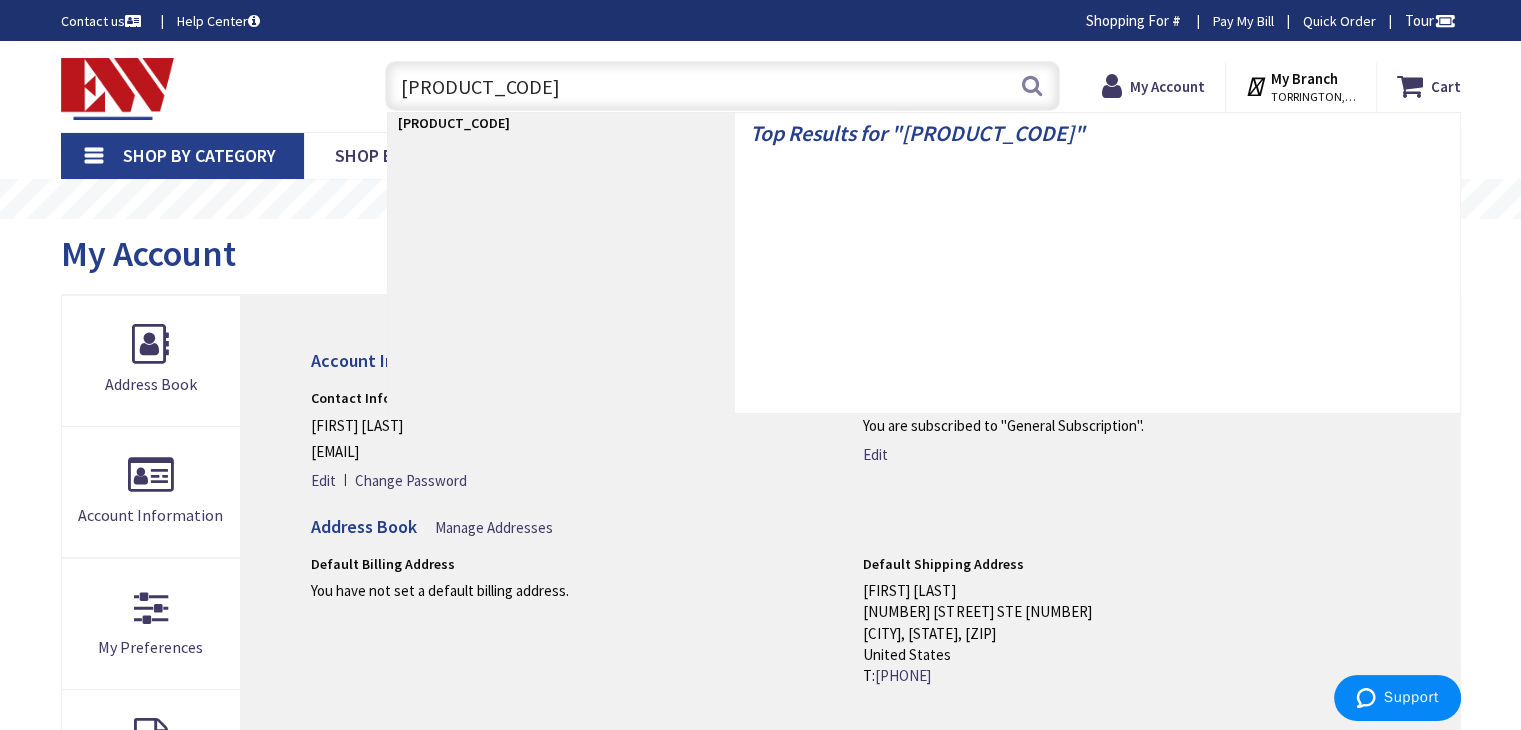 click on "MPAP-200-78MPAP-200-78" at bounding box center (722, 86) 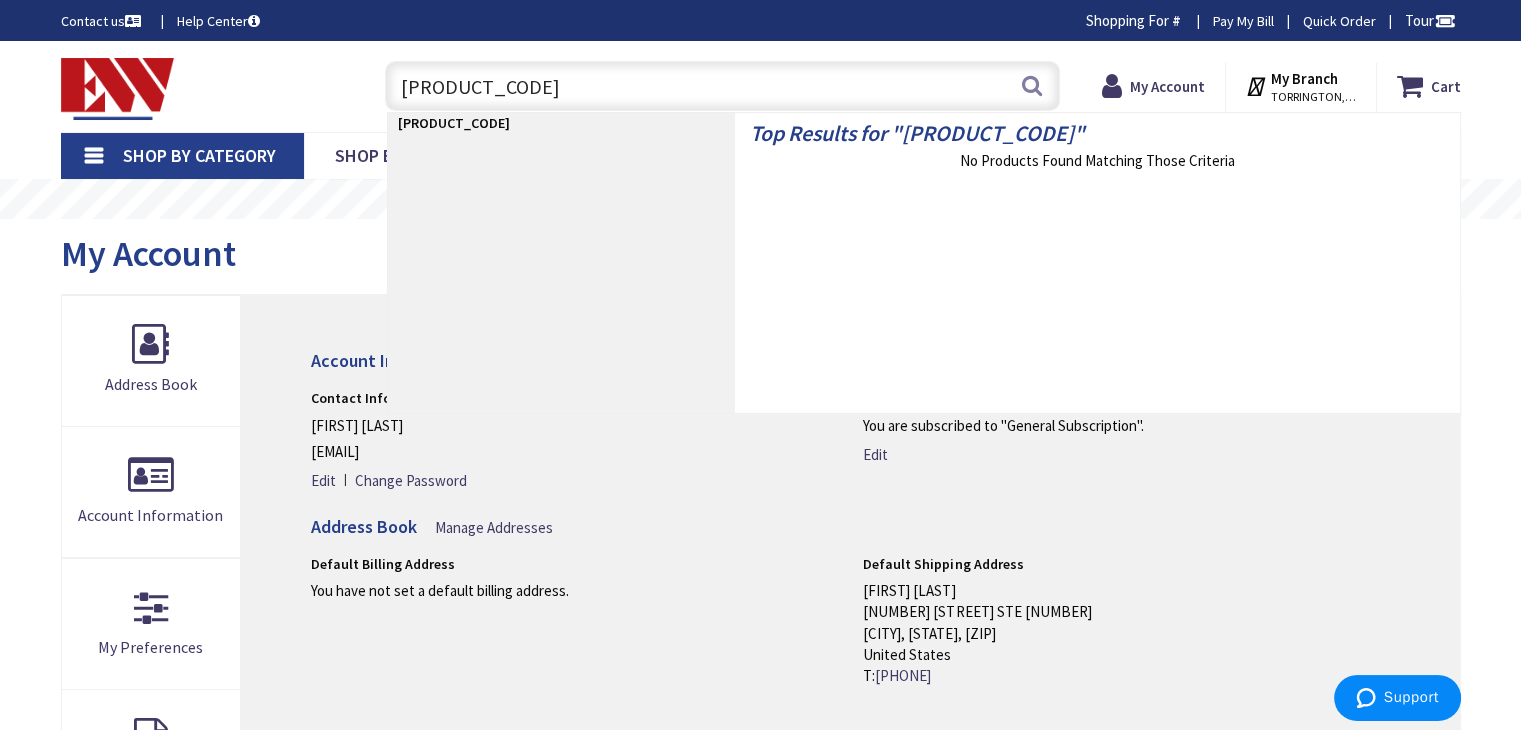 click on "MPAP-200-78MPAP-200-78" at bounding box center [722, 86] 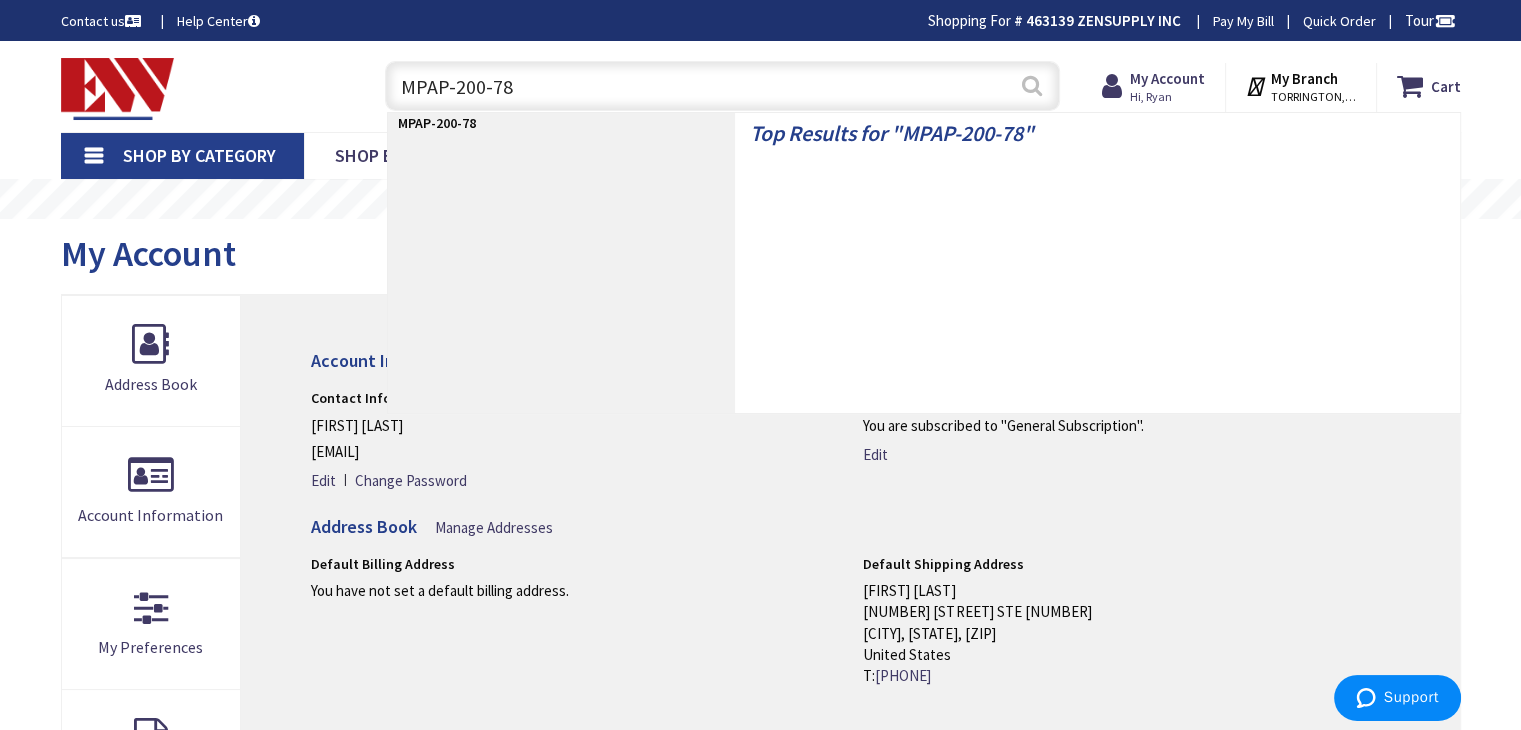 click on "Search" at bounding box center (1032, 85) 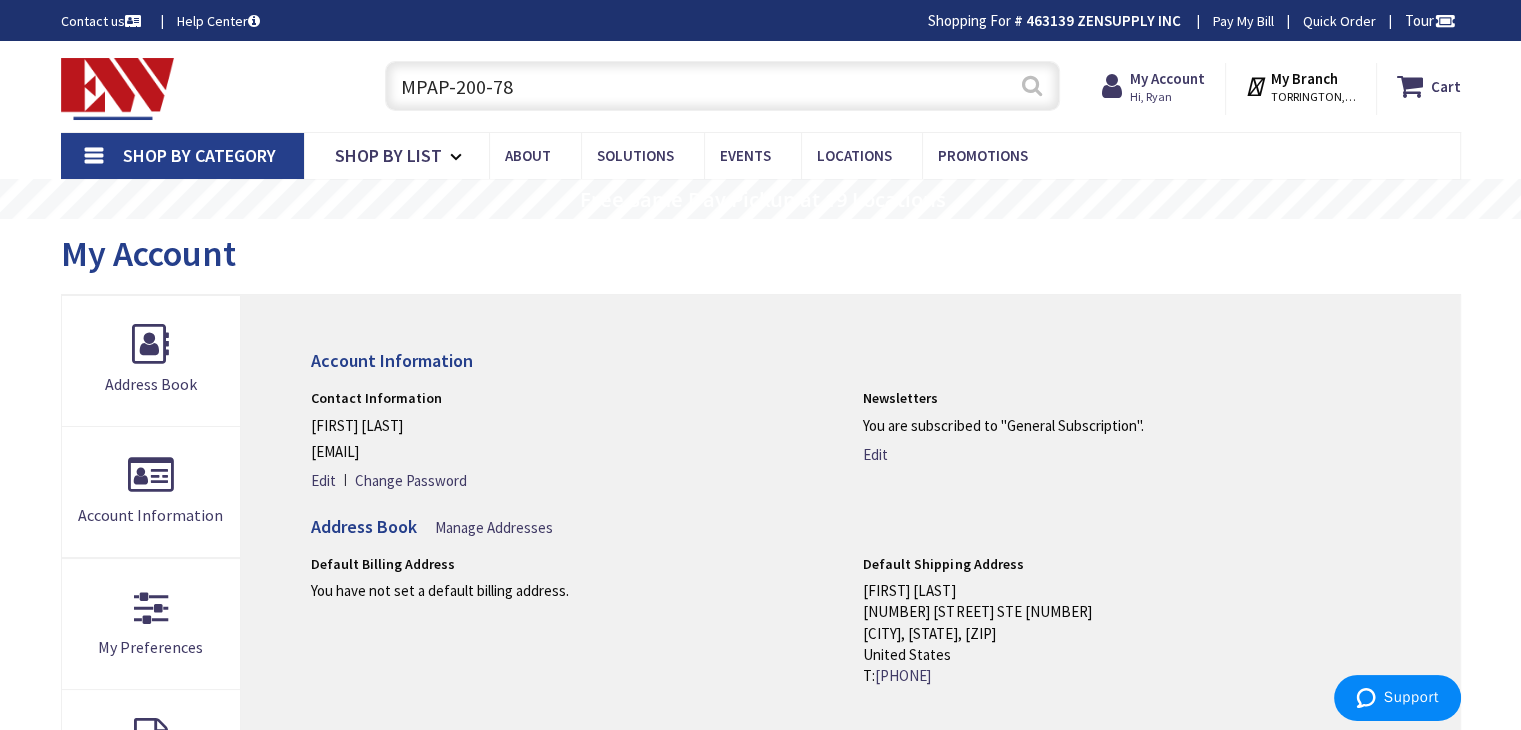 click on "Search" at bounding box center [1032, 85] 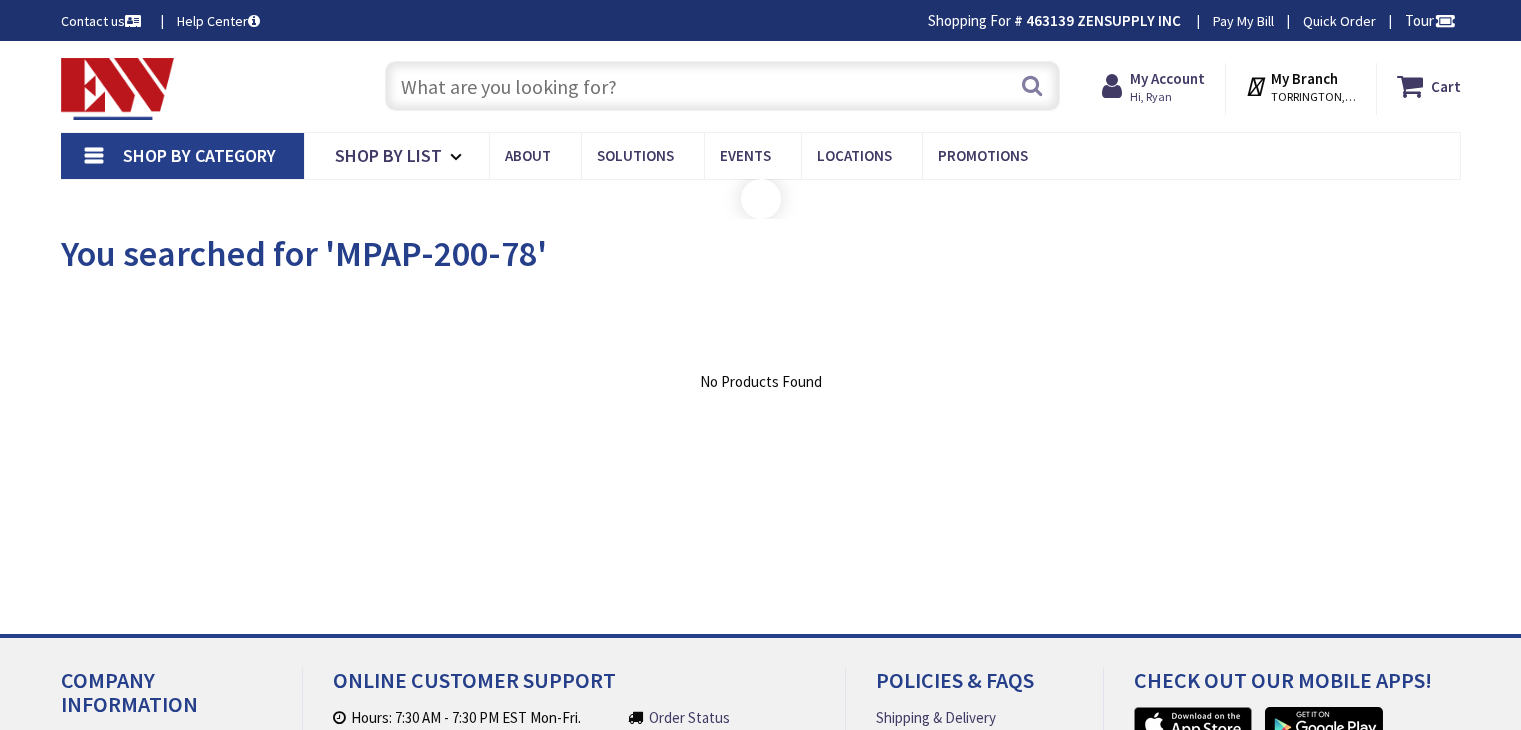 scroll, scrollTop: 0, scrollLeft: 0, axis: both 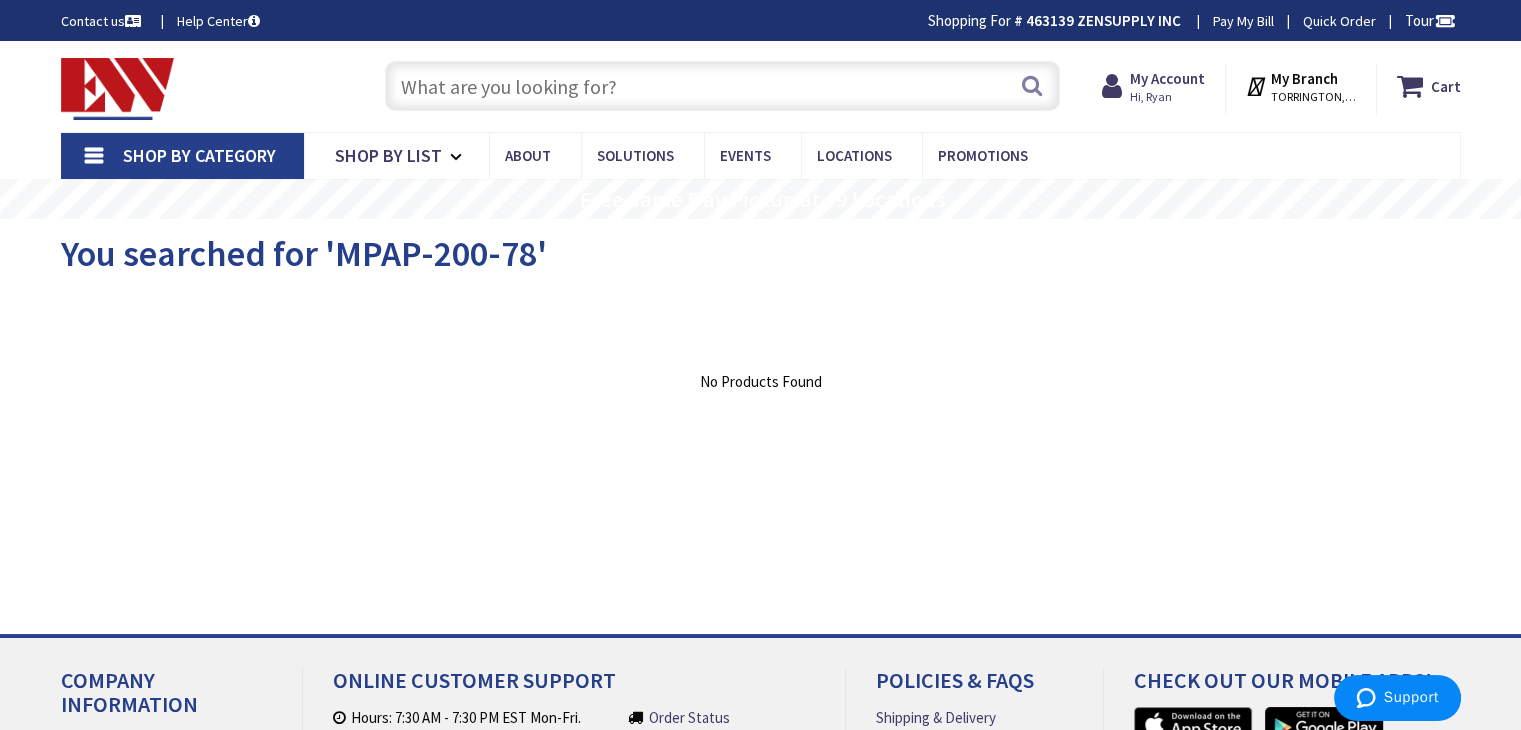 click at bounding box center [722, 86] 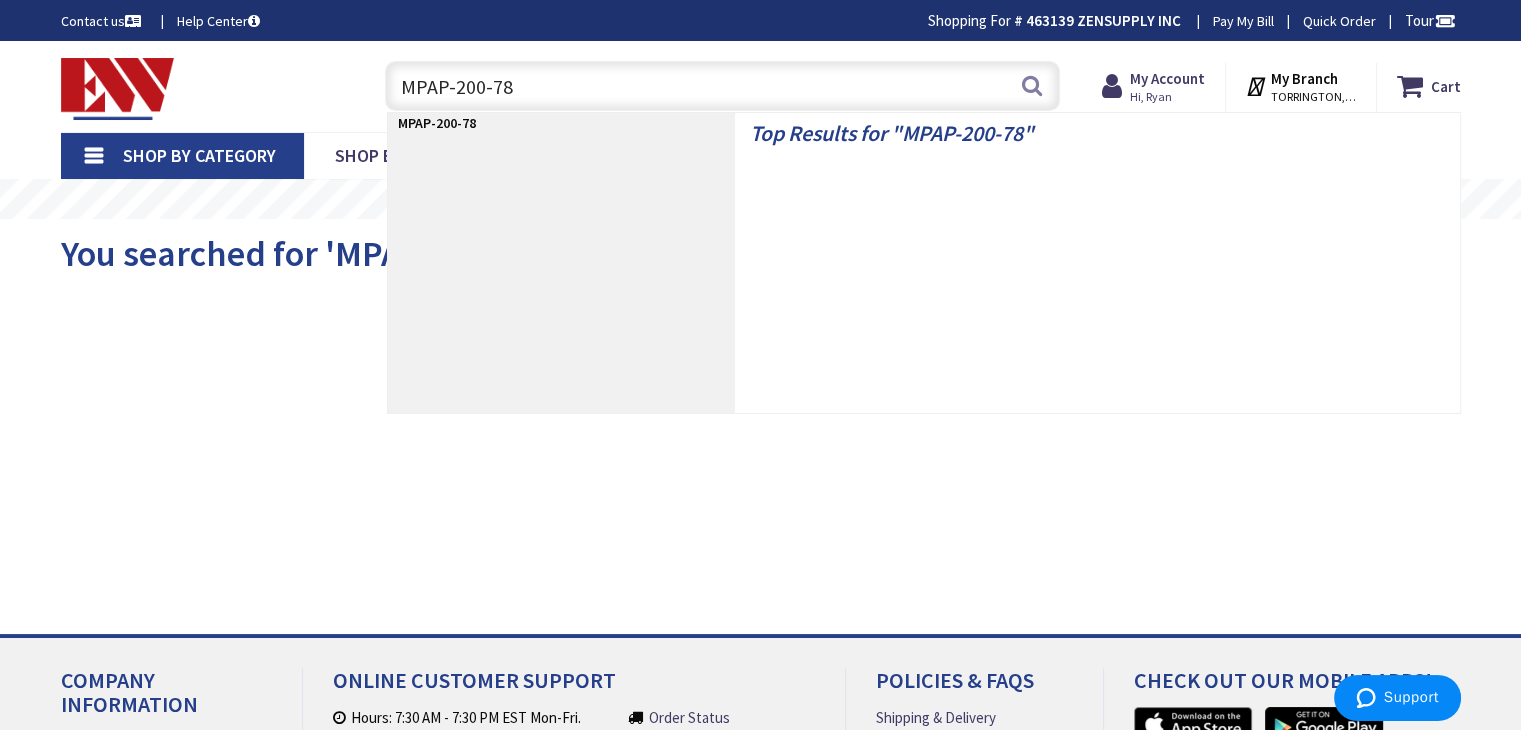 type on "MPAP-200-78" 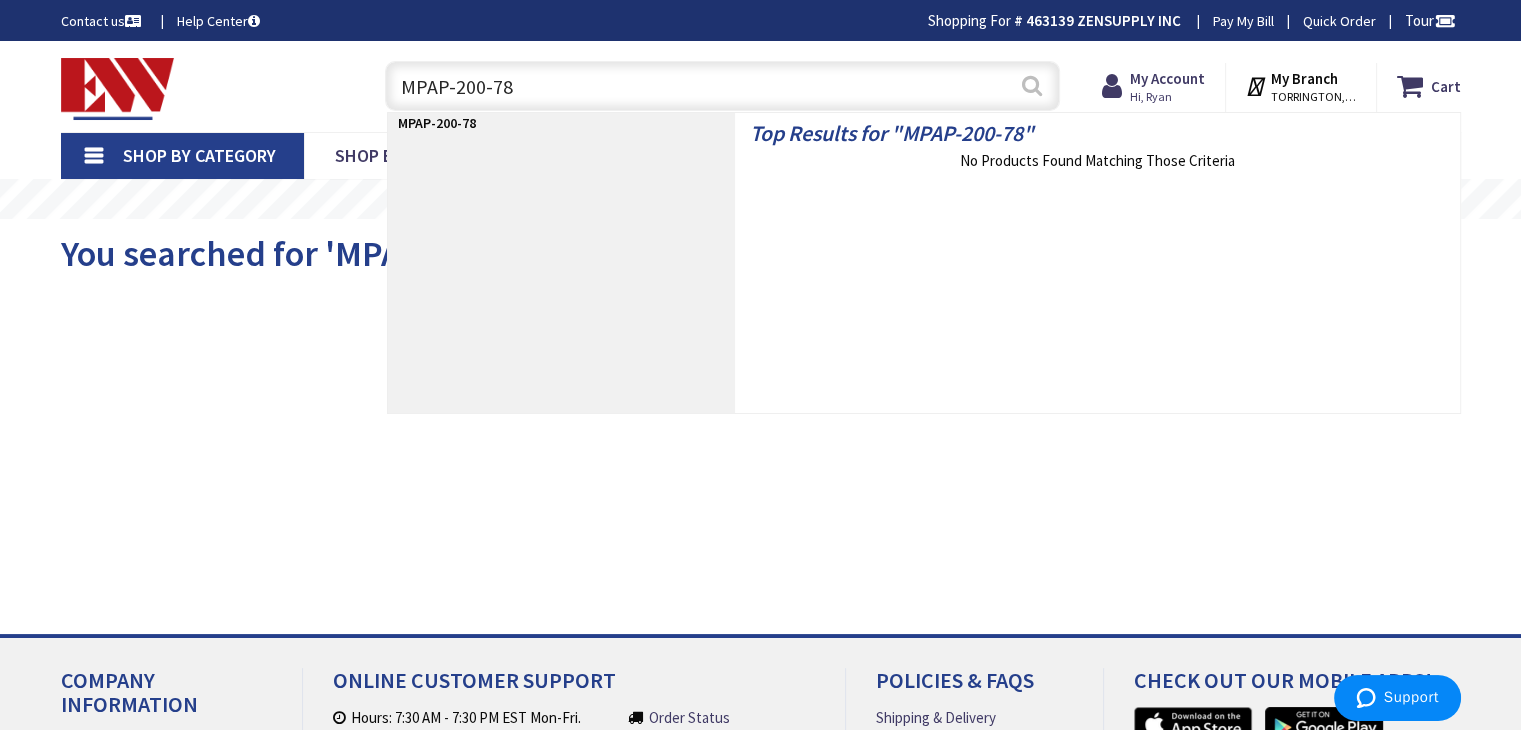 click on "Search" at bounding box center (1032, 85) 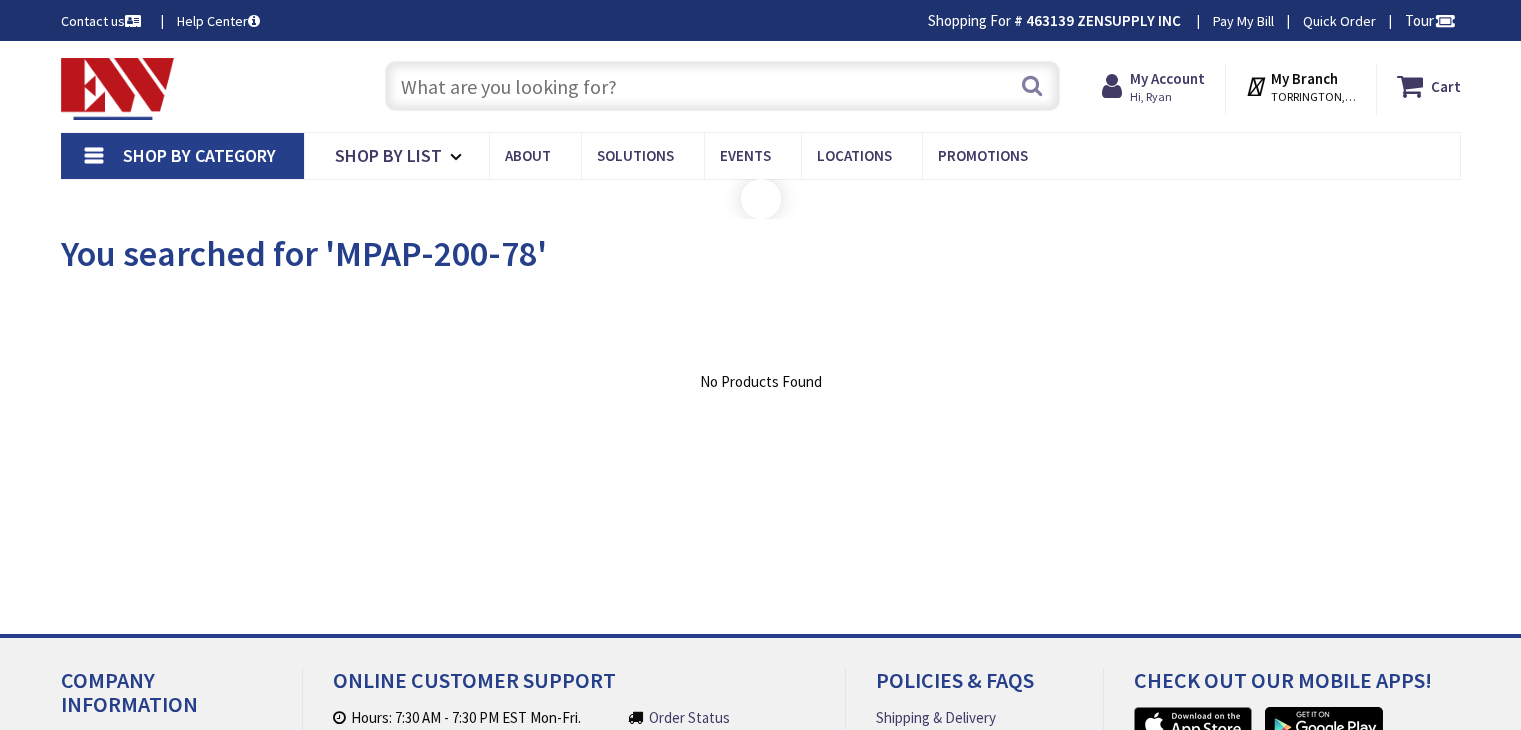 scroll, scrollTop: 0, scrollLeft: 0, axis: both 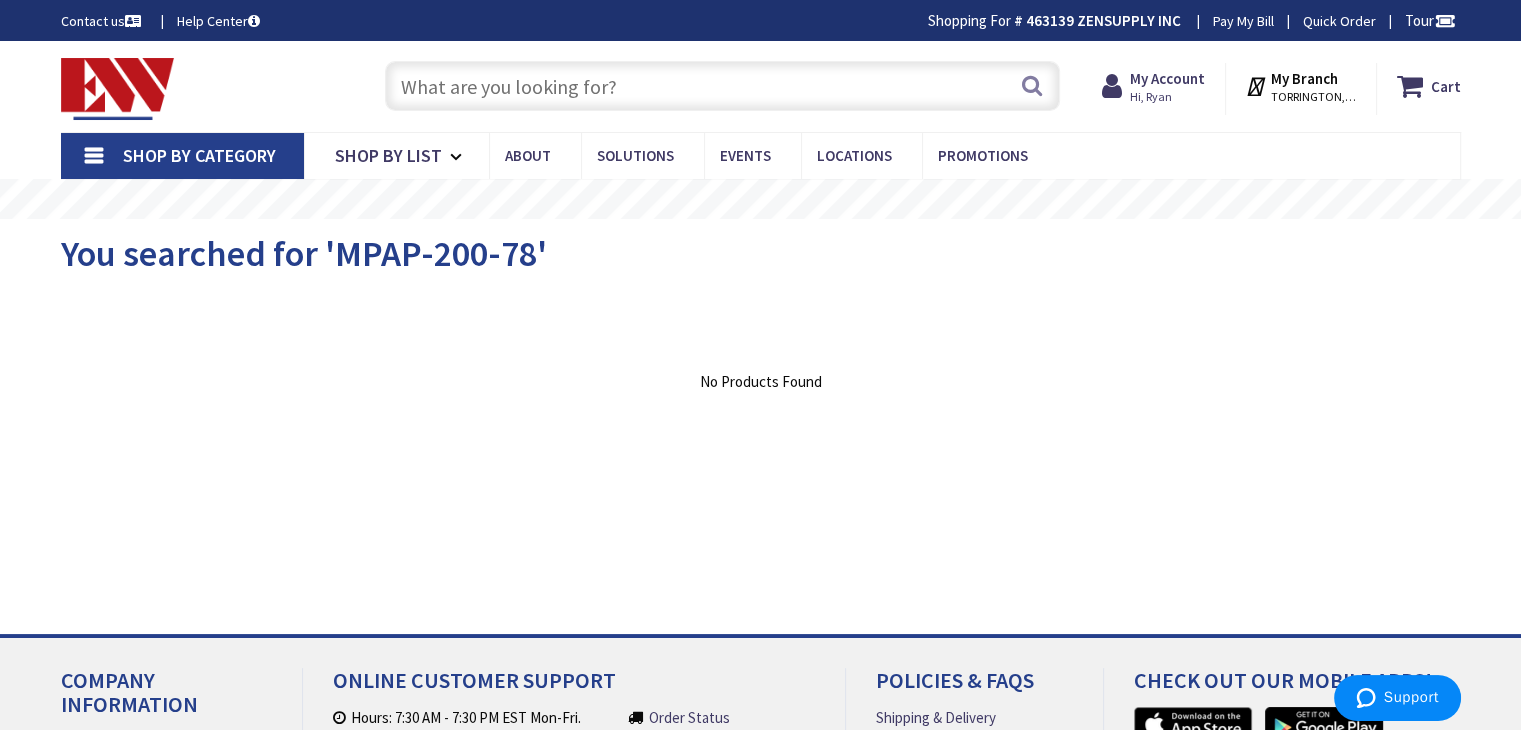 click at bounding box center (722, 86) 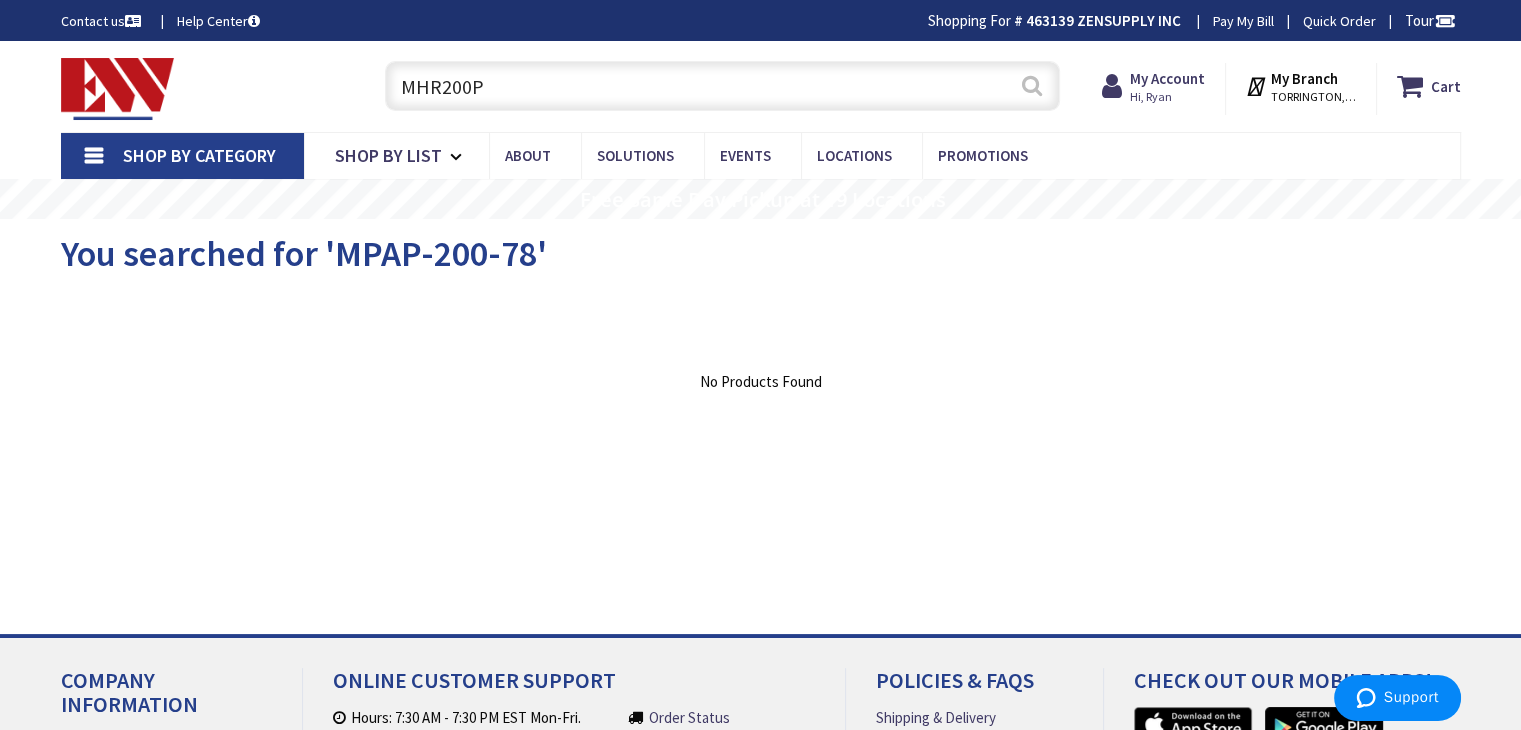 type on "MHR200P" 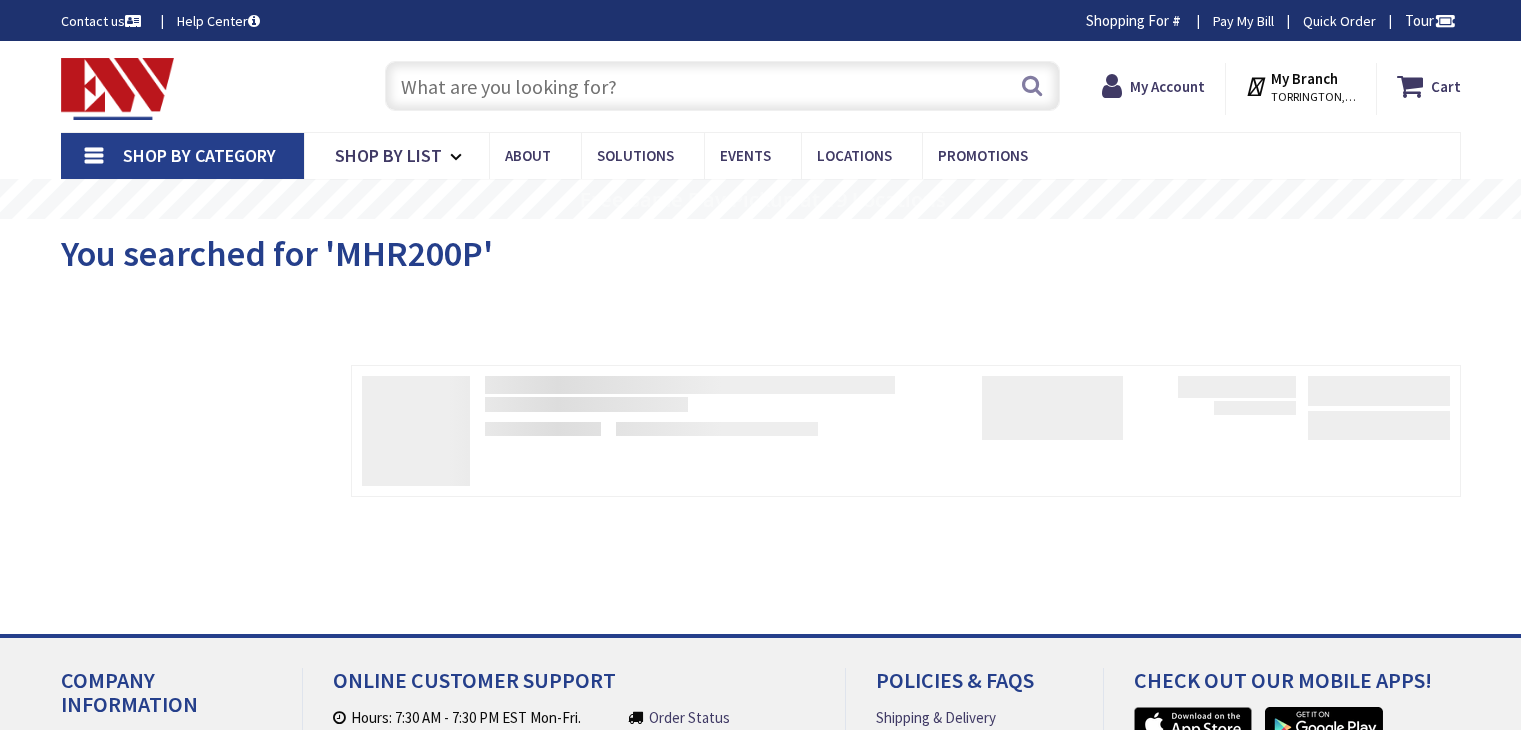 scroll, scrollTop: 0, scrollLeft: 0, axis: both 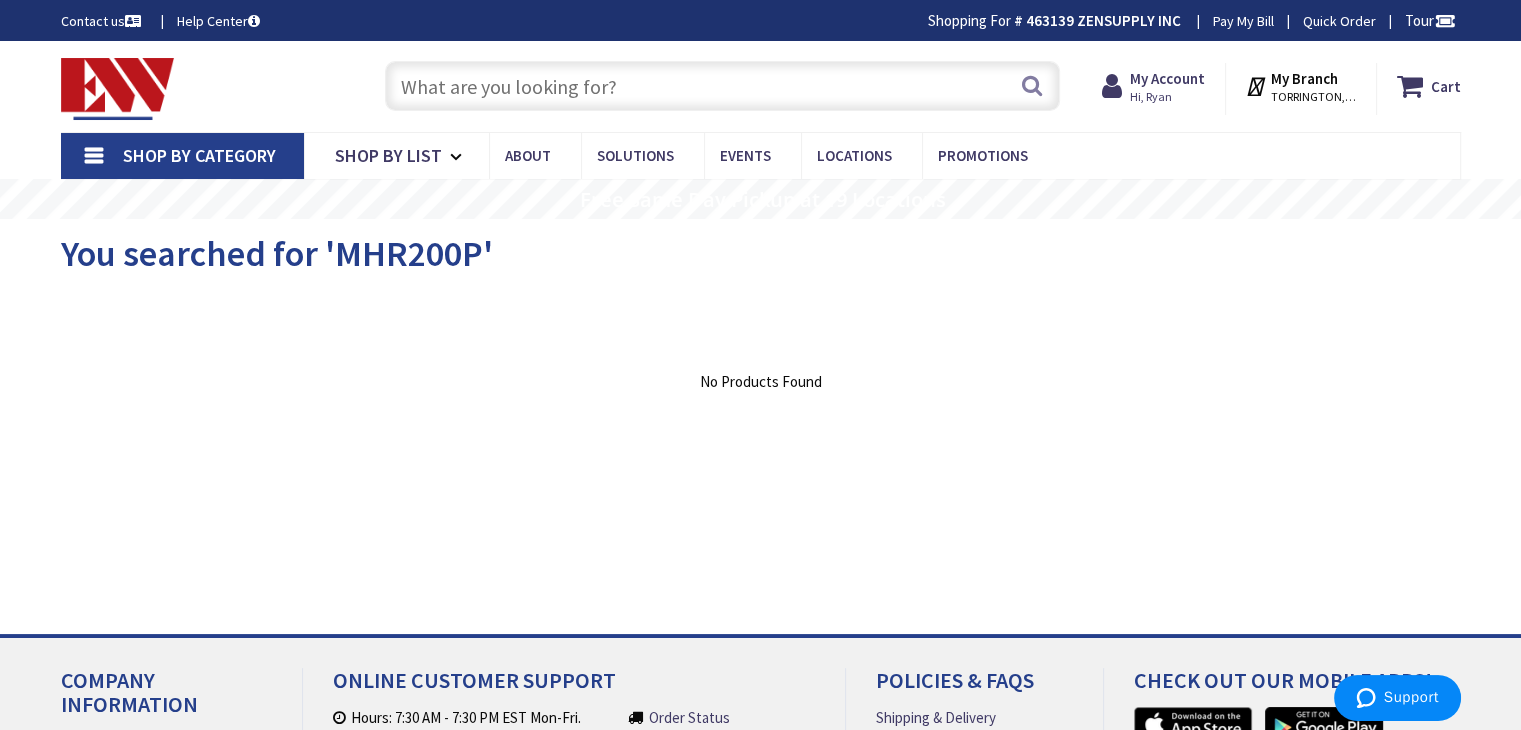 click at bounding box center (722, 86) 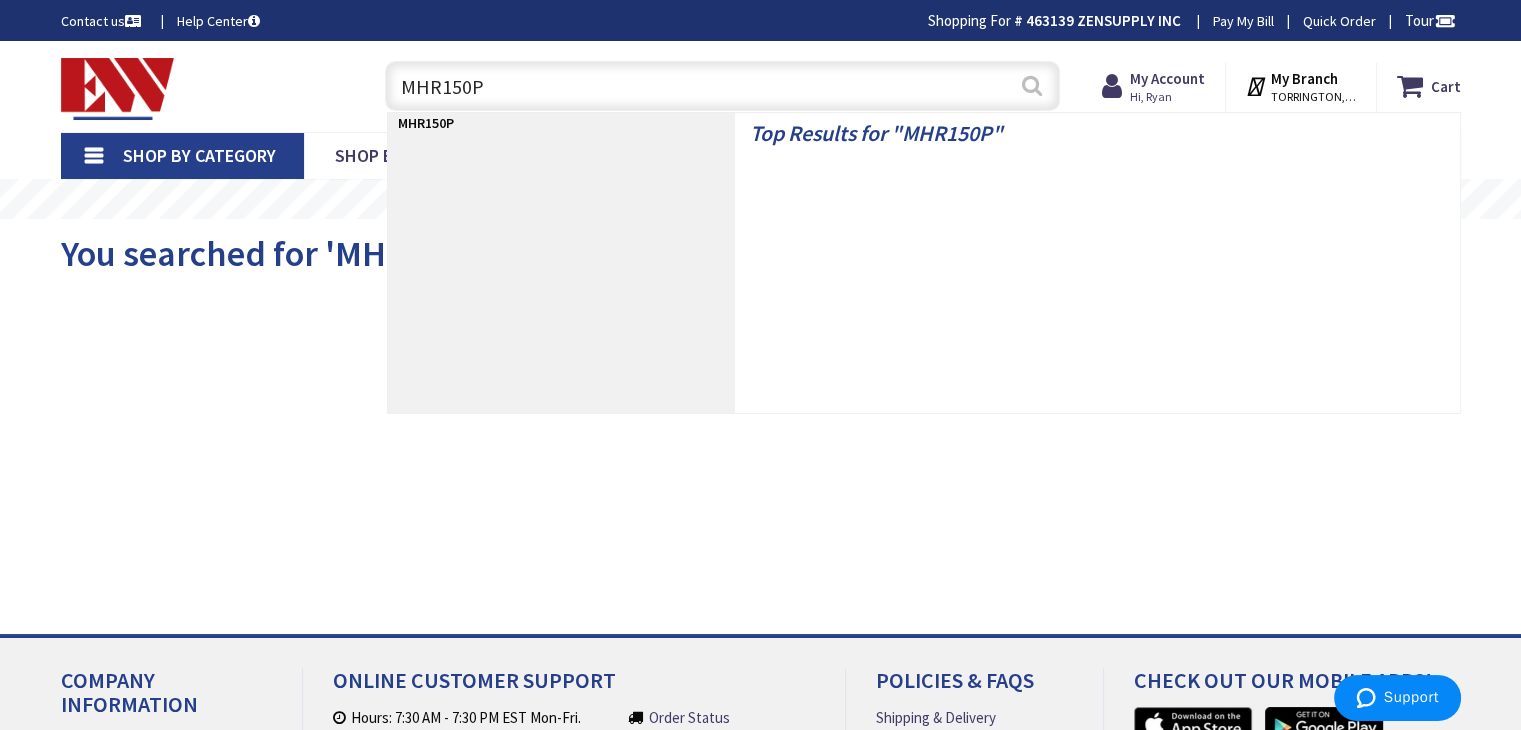 type on "MHR150P" 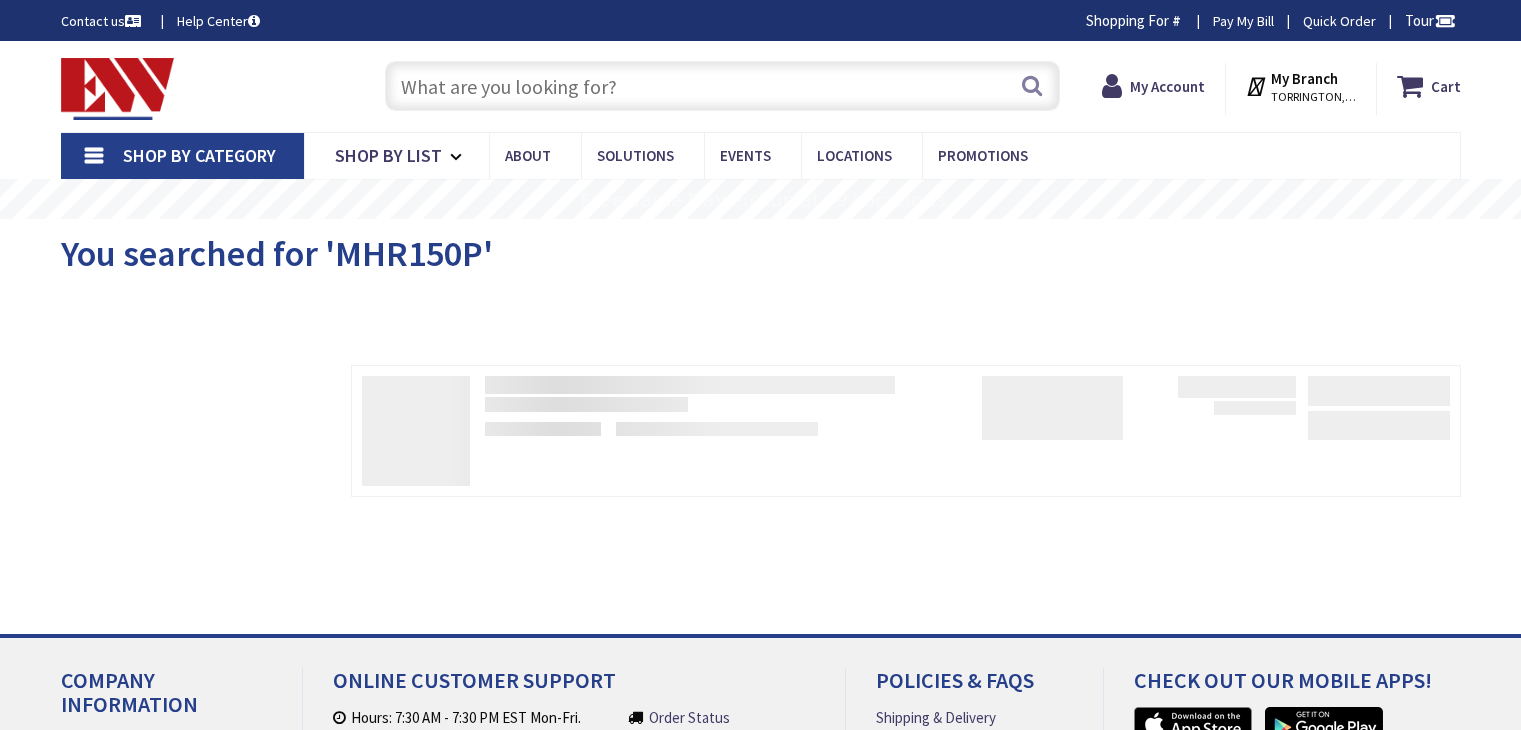 scroll, scrollTop: 0, scrollLeft: 0, axis: both 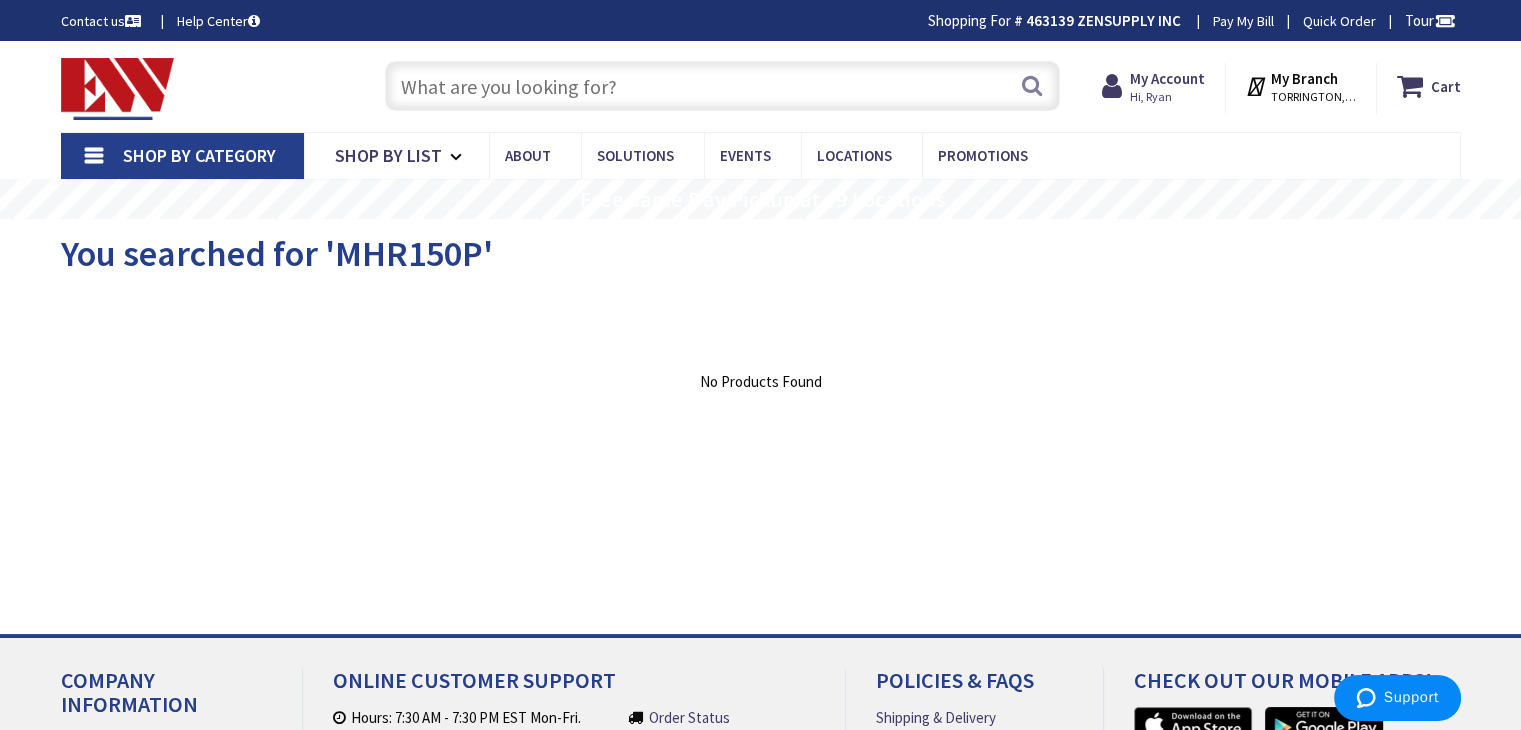 click at bounding box center [722, 86] 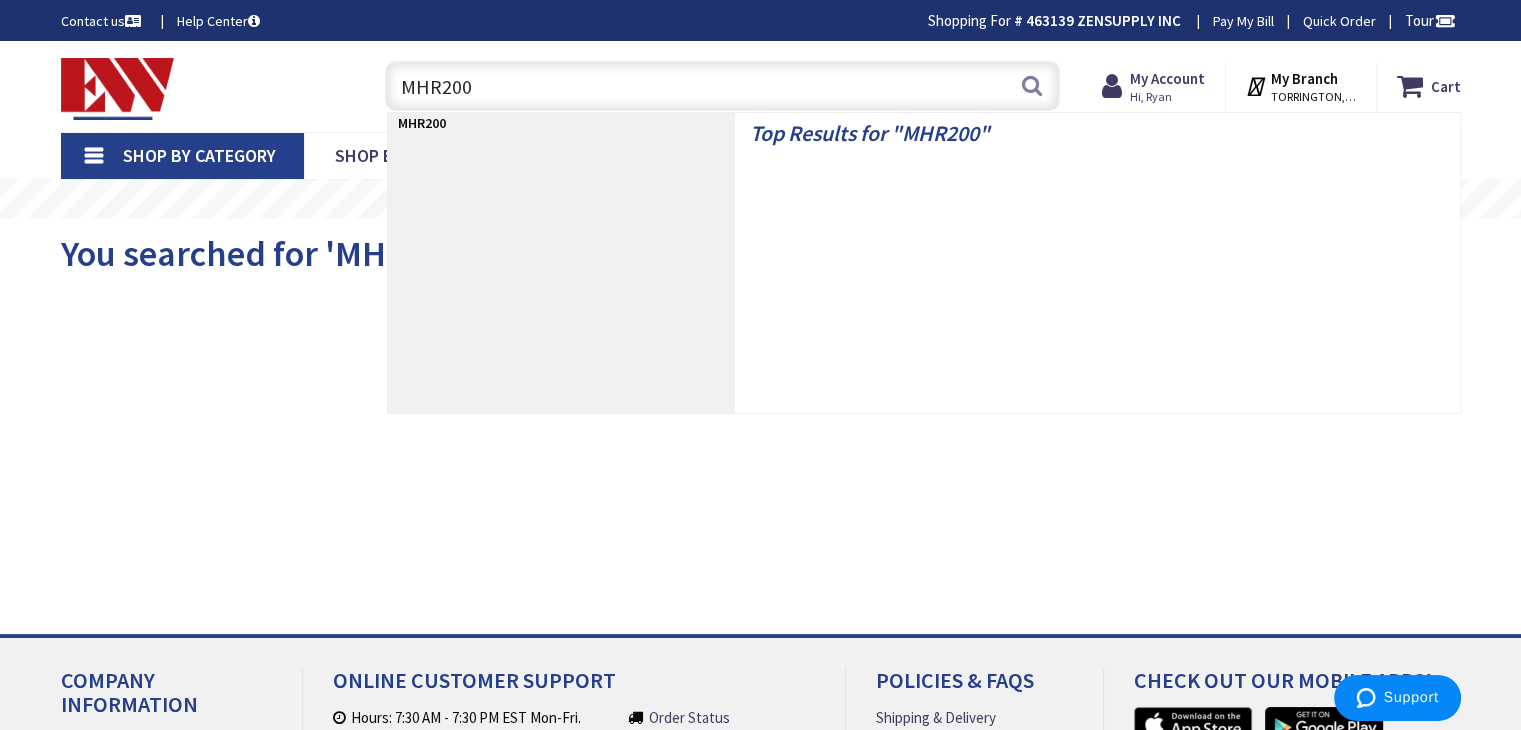type on "MHR200B" 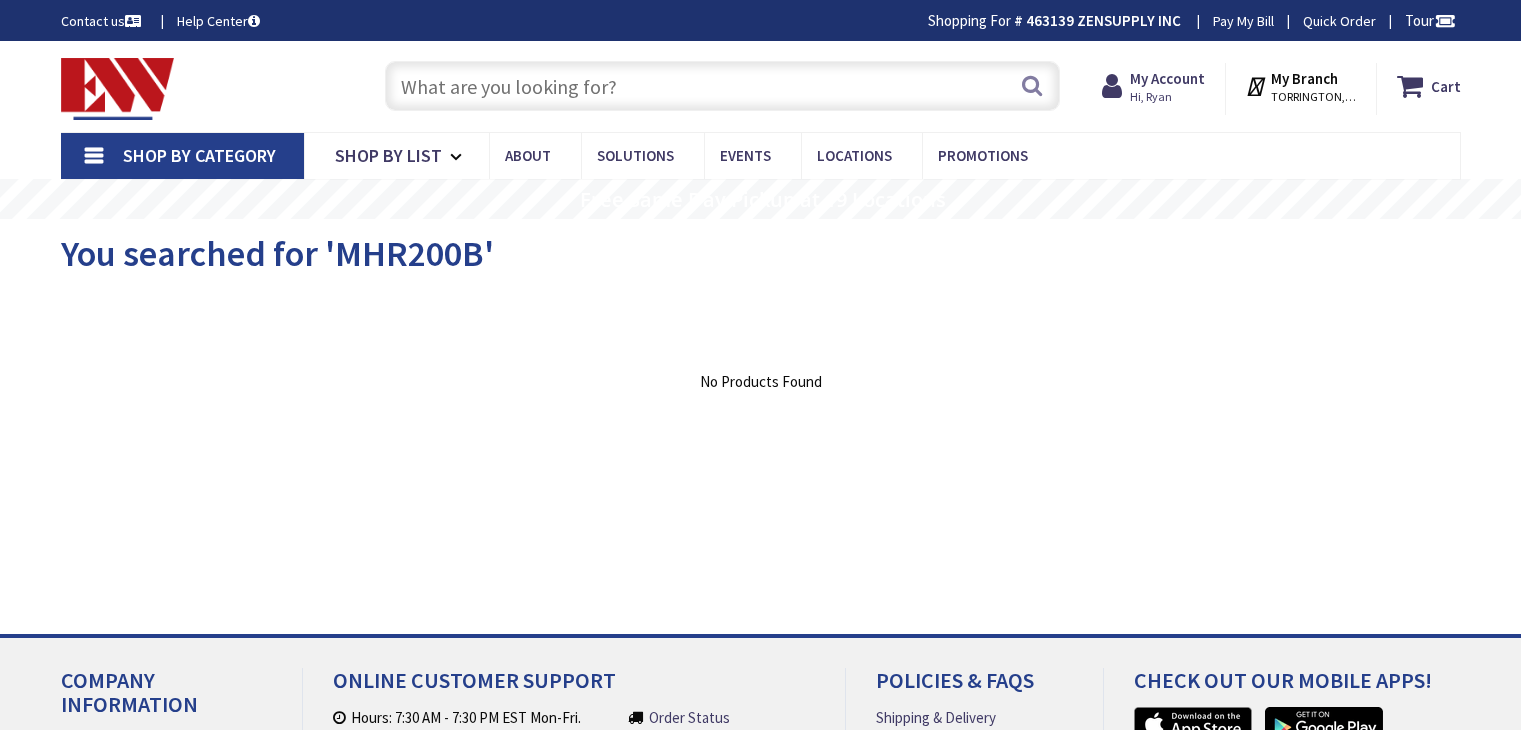click at bounding box center (722, 86) 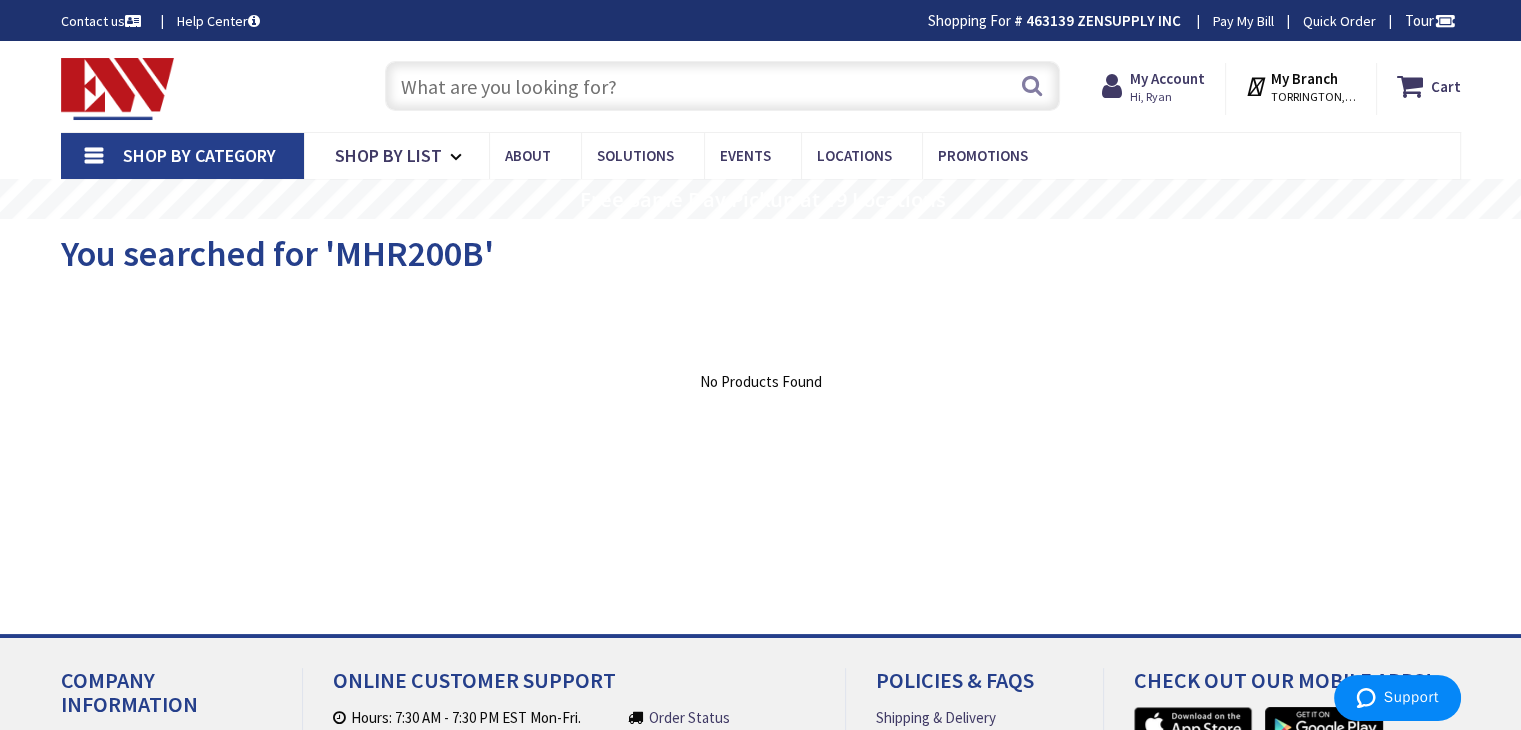 scroll, scrollTop: 0, scrollLeft: 0, axis: both 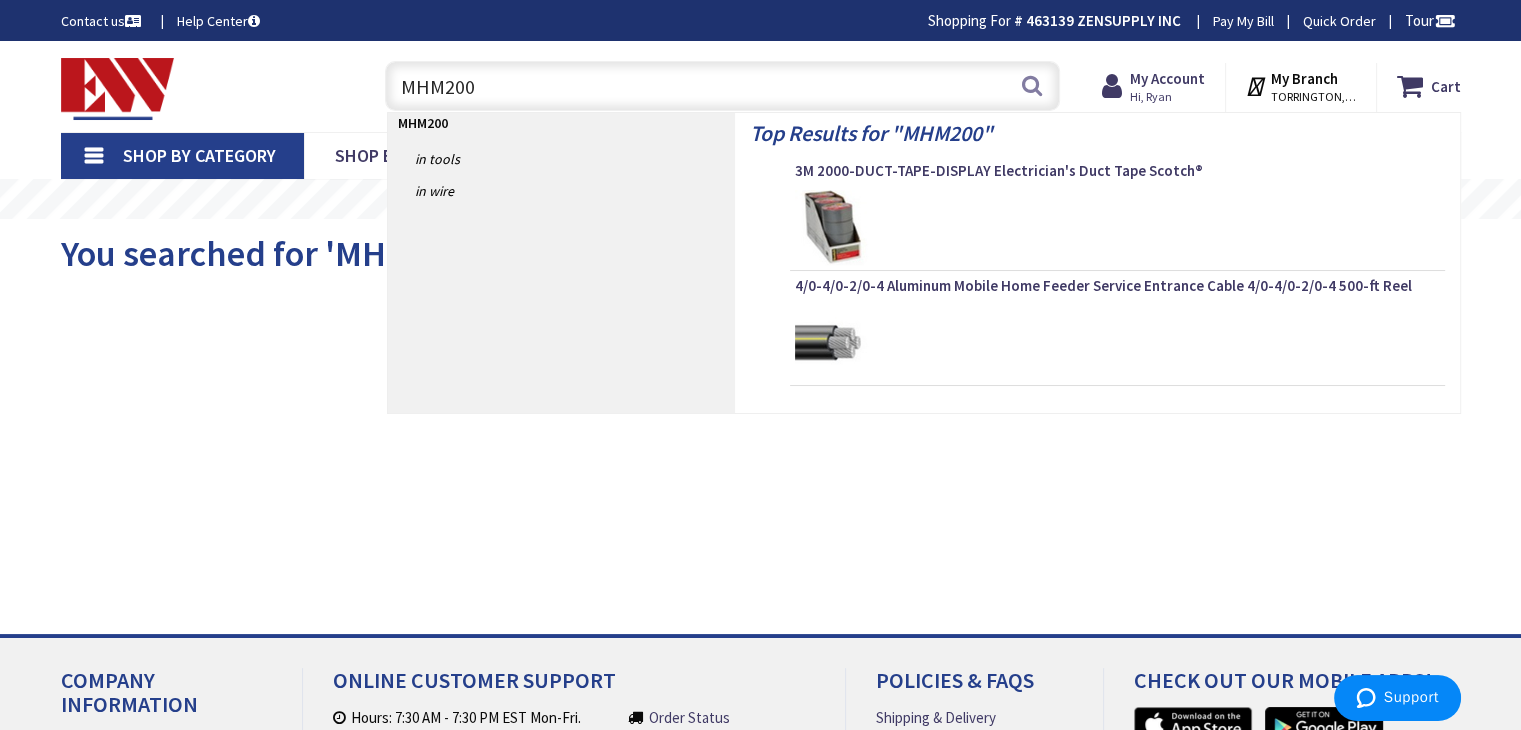 type on "MHM200P" 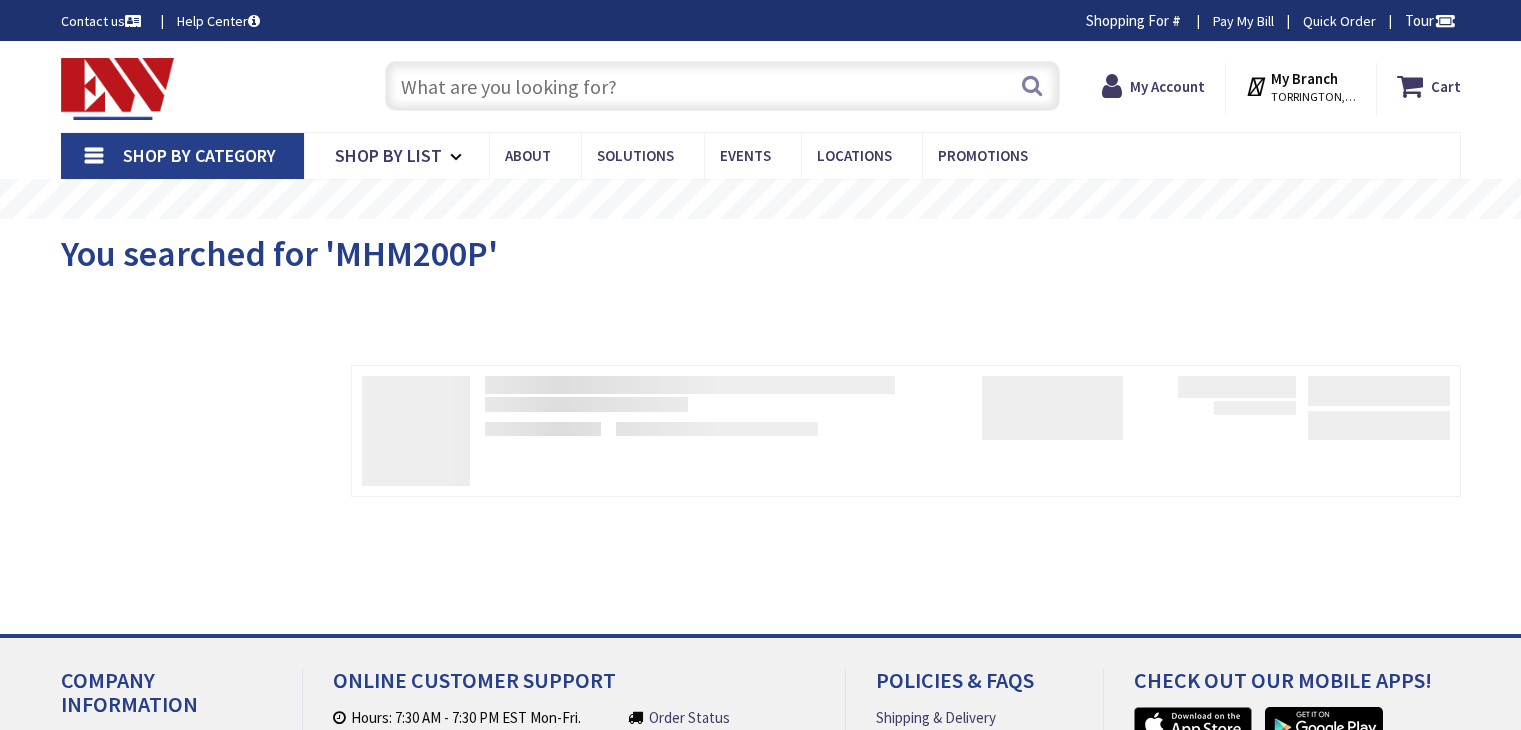 scroll, scrollTop: 0, scrollLeft: 0, axis: both 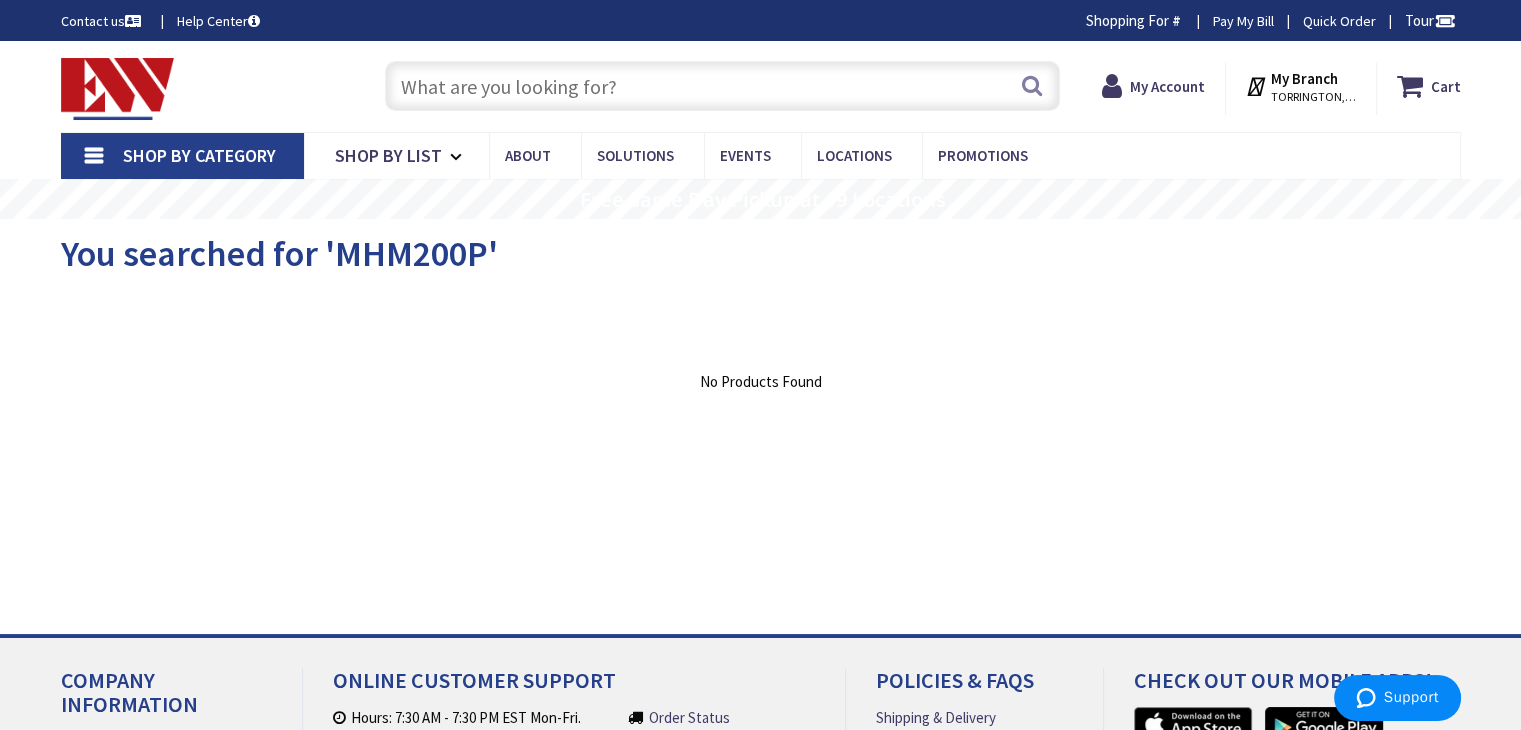 click at bounding box center (722, 86) 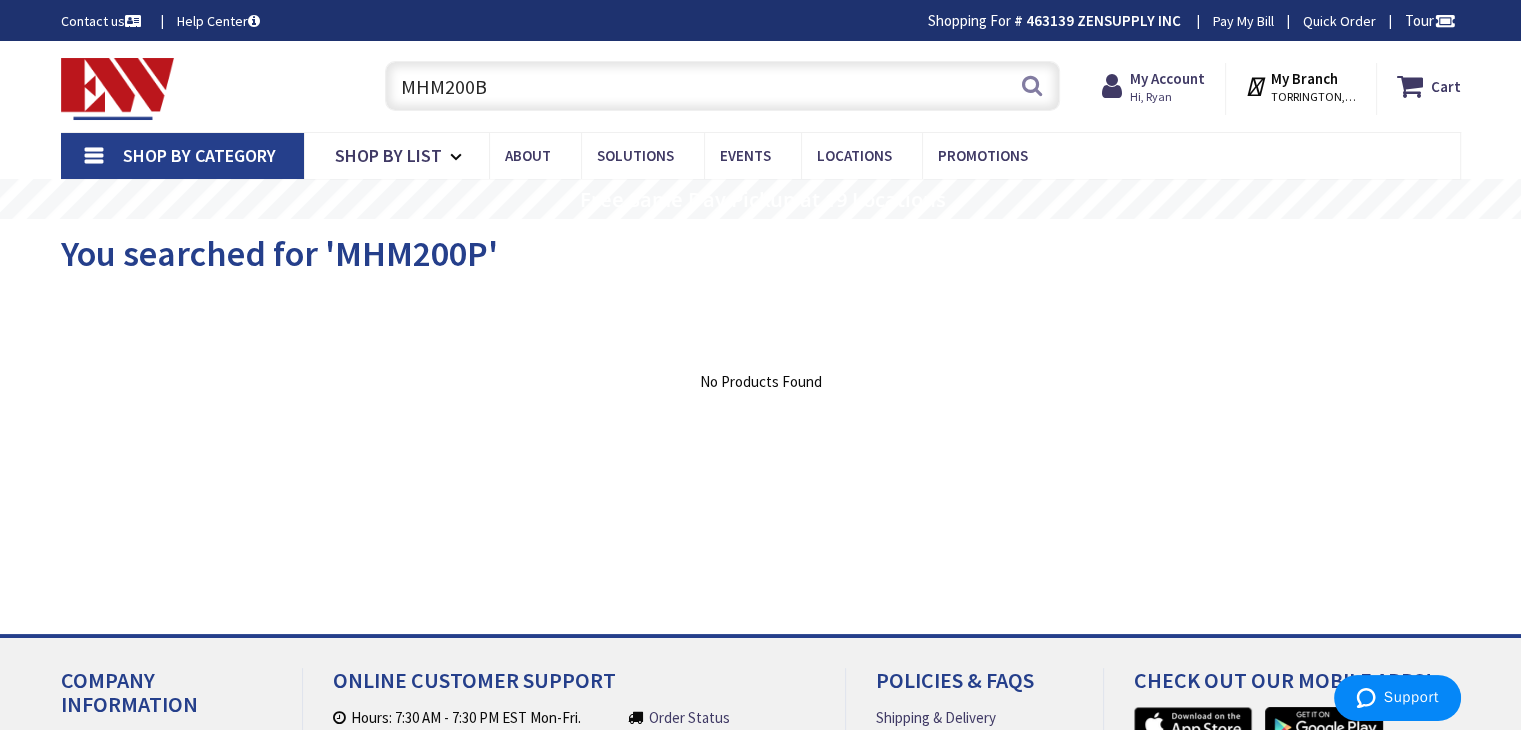 type on "MHM200B" 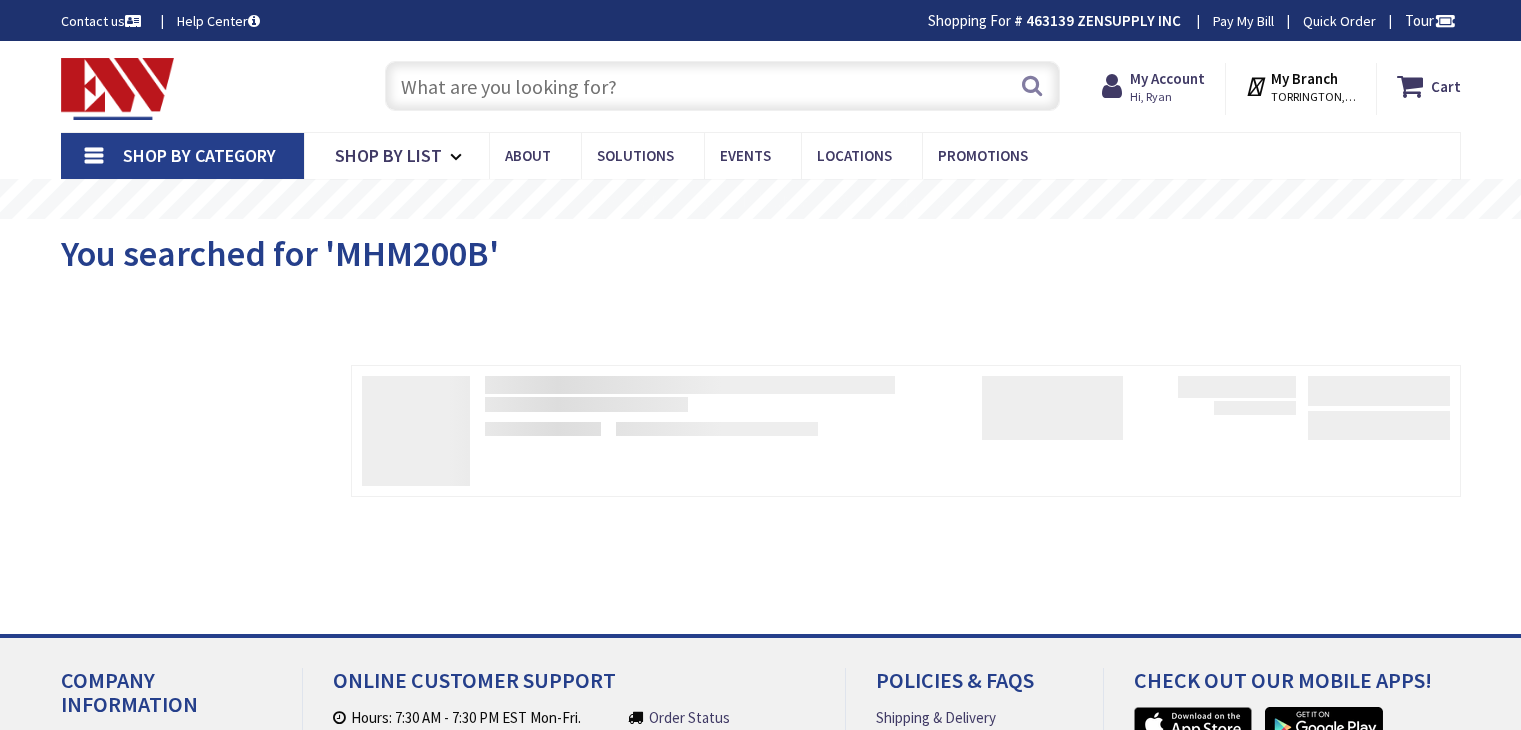 scroll, scrollTop: 0, scrollLeft: 0, axis: both 